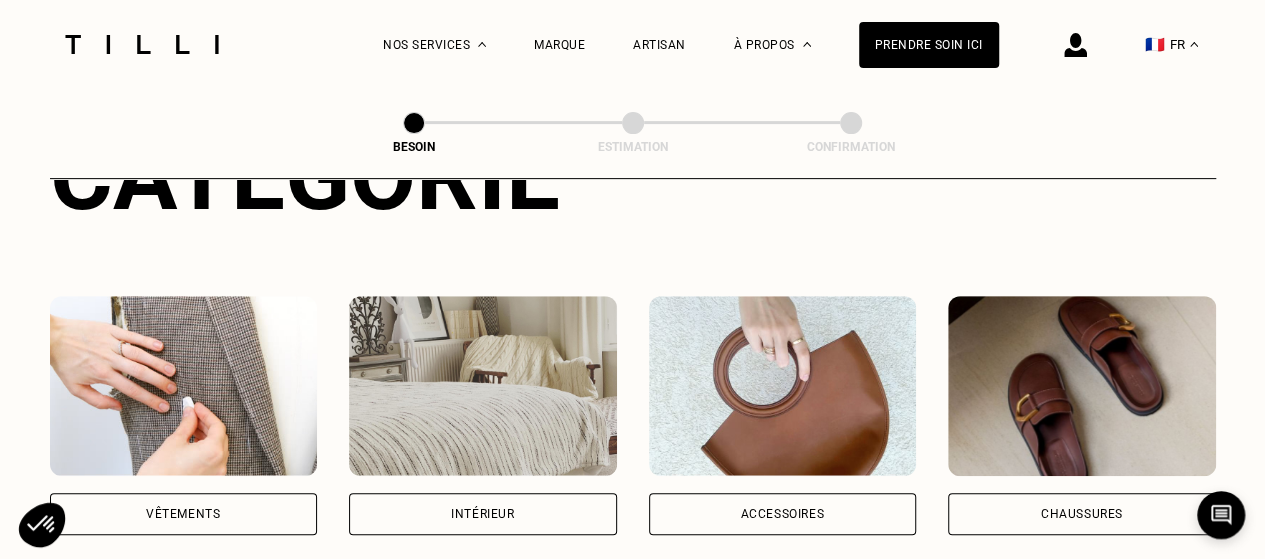 scroll, scrollTop: 300, scrollLeft: 0, axis: vertical 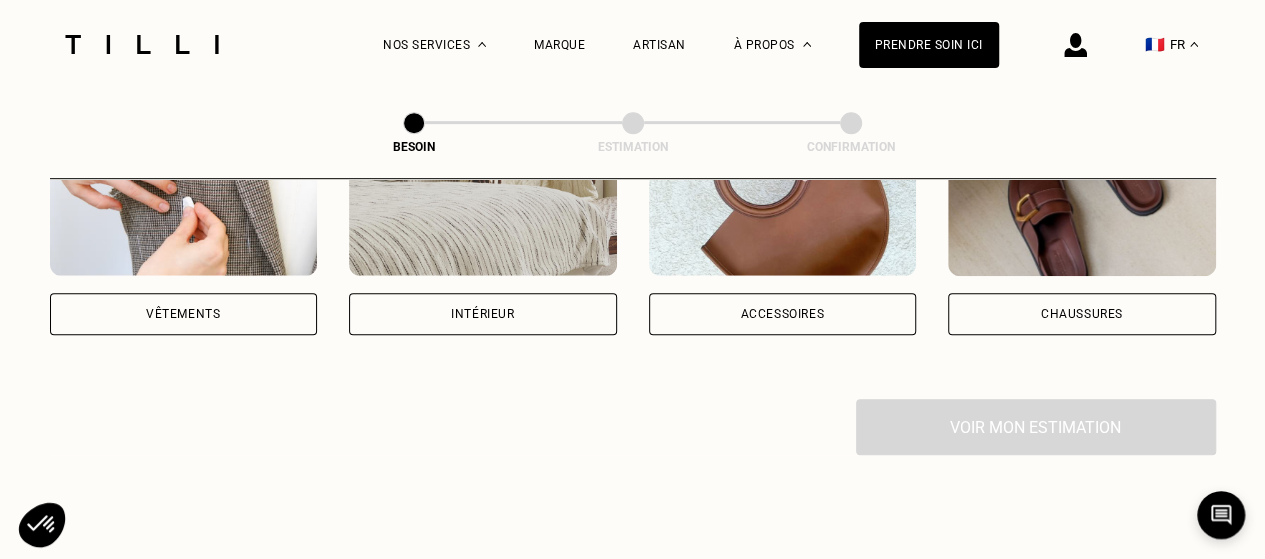 click on "Vêtements" at bounding box center [184, 314] 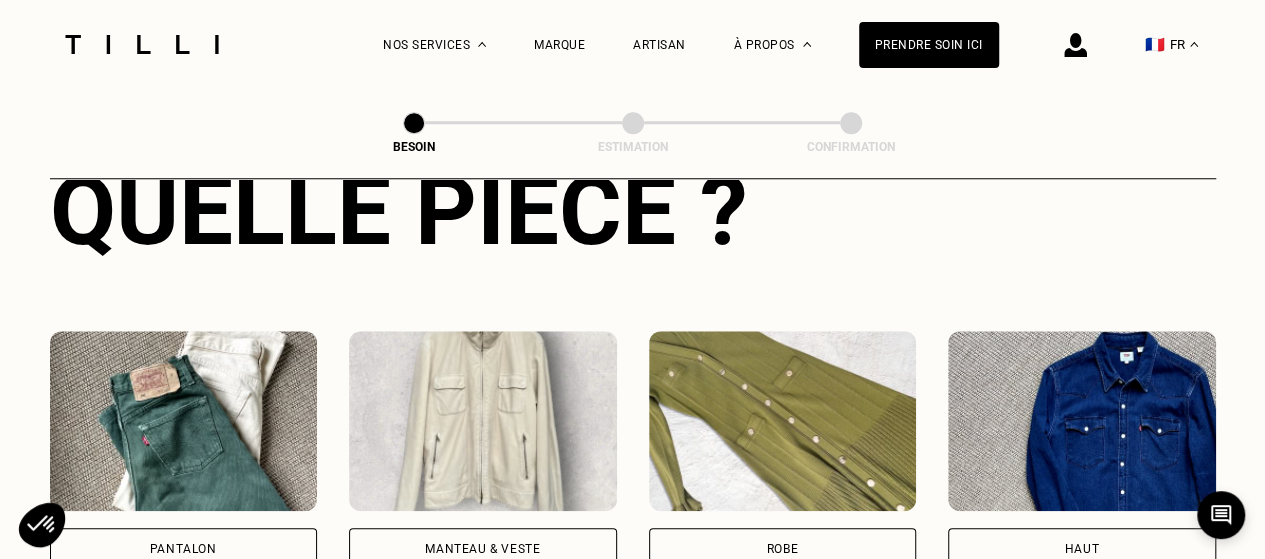 scroll, scrollTop: 854, scrollLeft: 0, axis: vertical 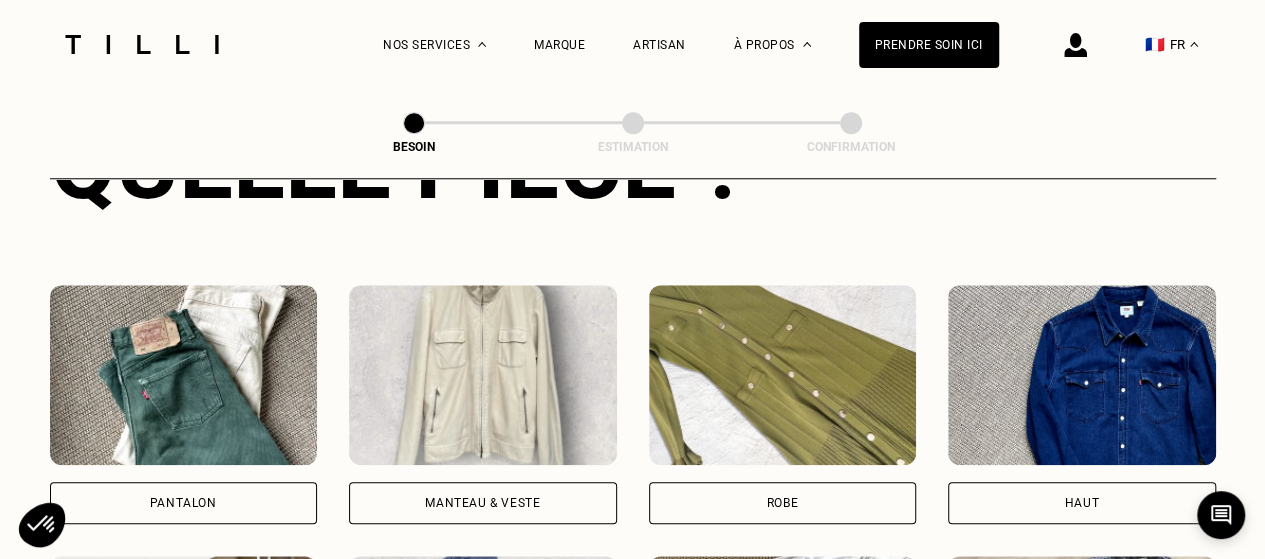 click on "Robe" at bounding box center (783, 503) 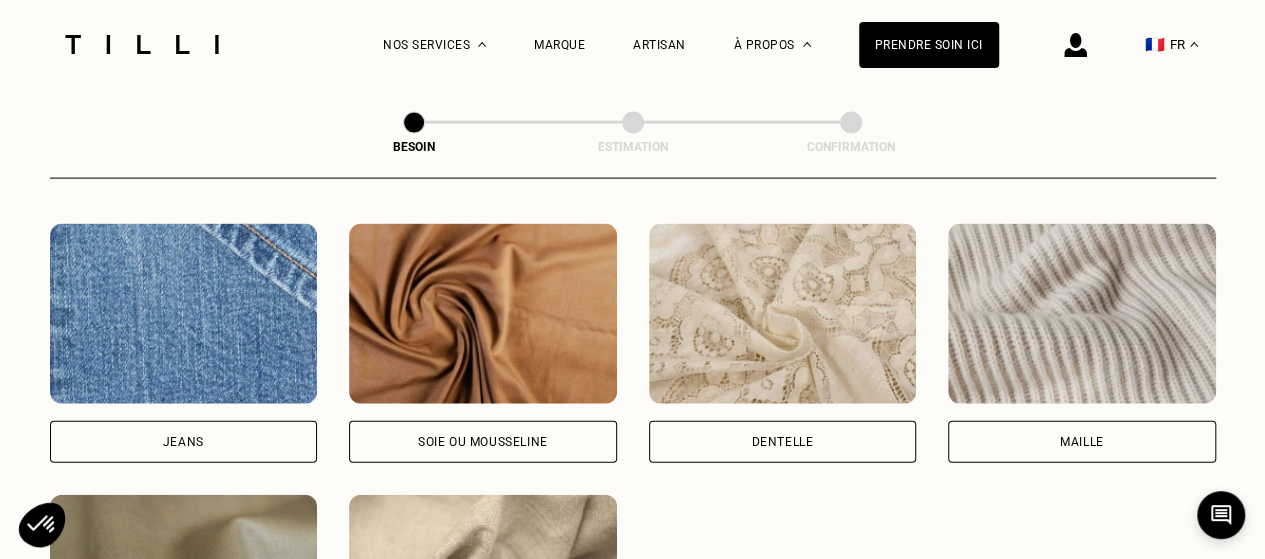 scroll, scrollTop: 2240, scrollLeft: 0, axis: vertical 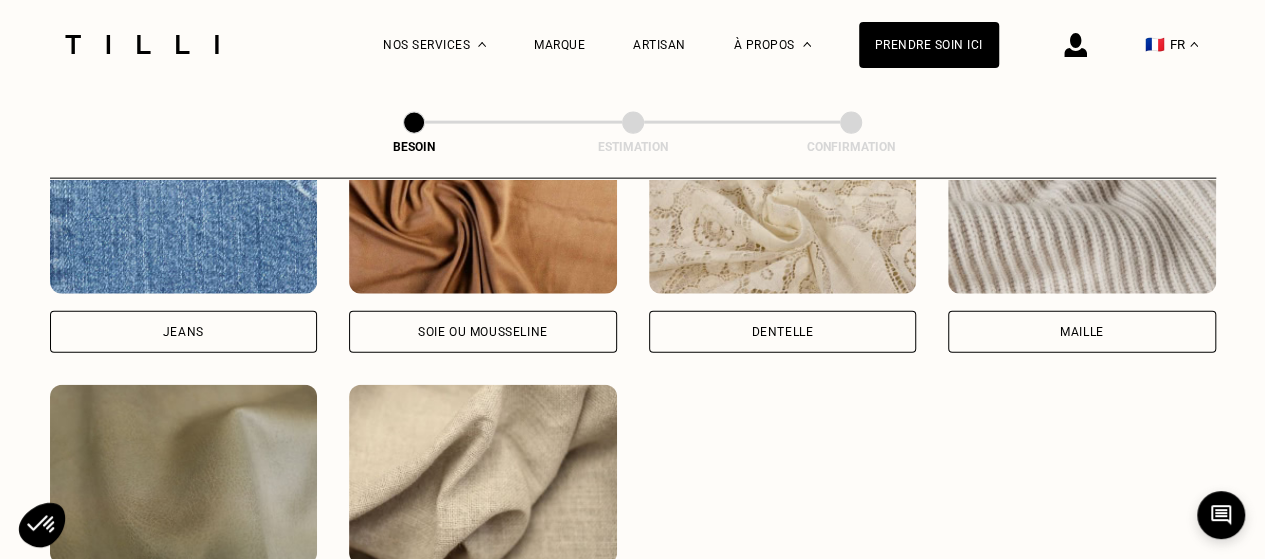 click on "Soie ou mousseline" at bounding box center (483, 332) 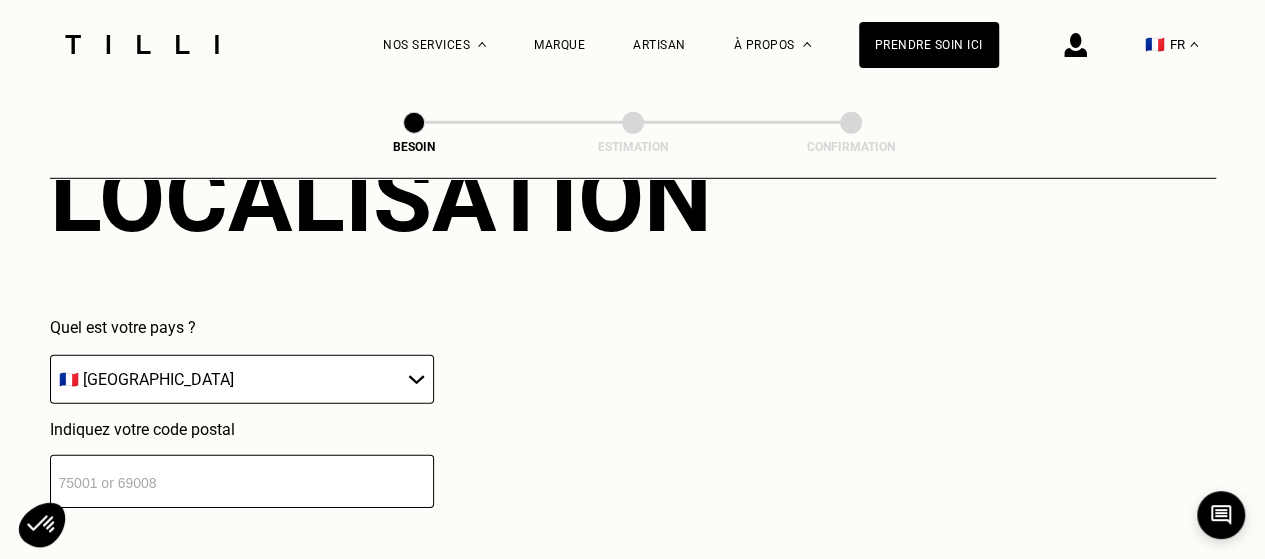 scroll, scrollTop: 2886, scrollLeft: 0, axis: vertical 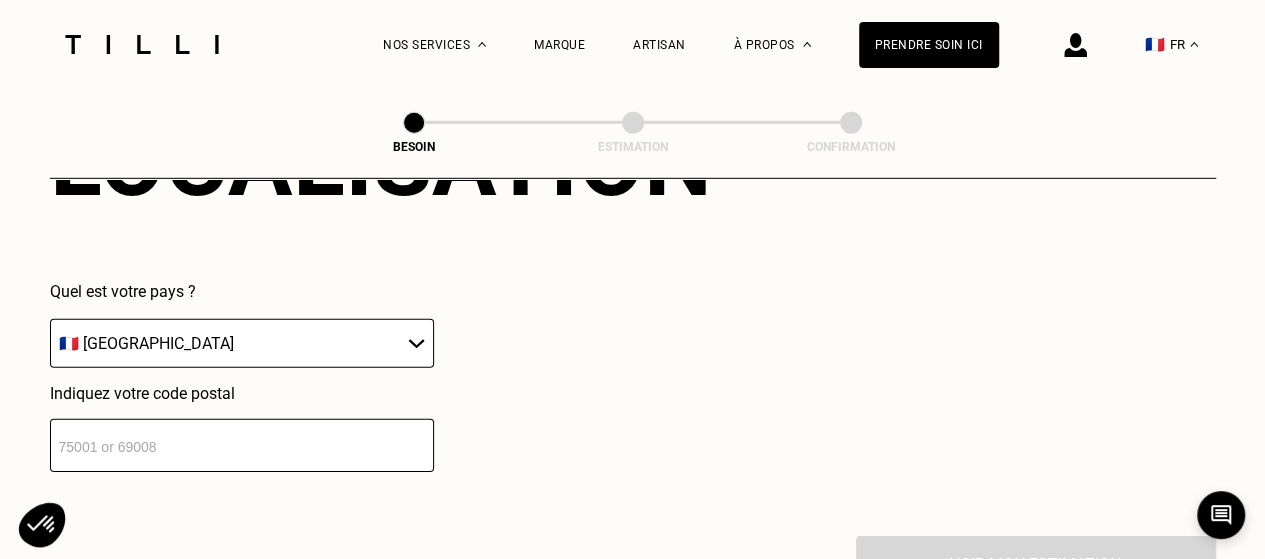 click at bounding box center (242, 445) 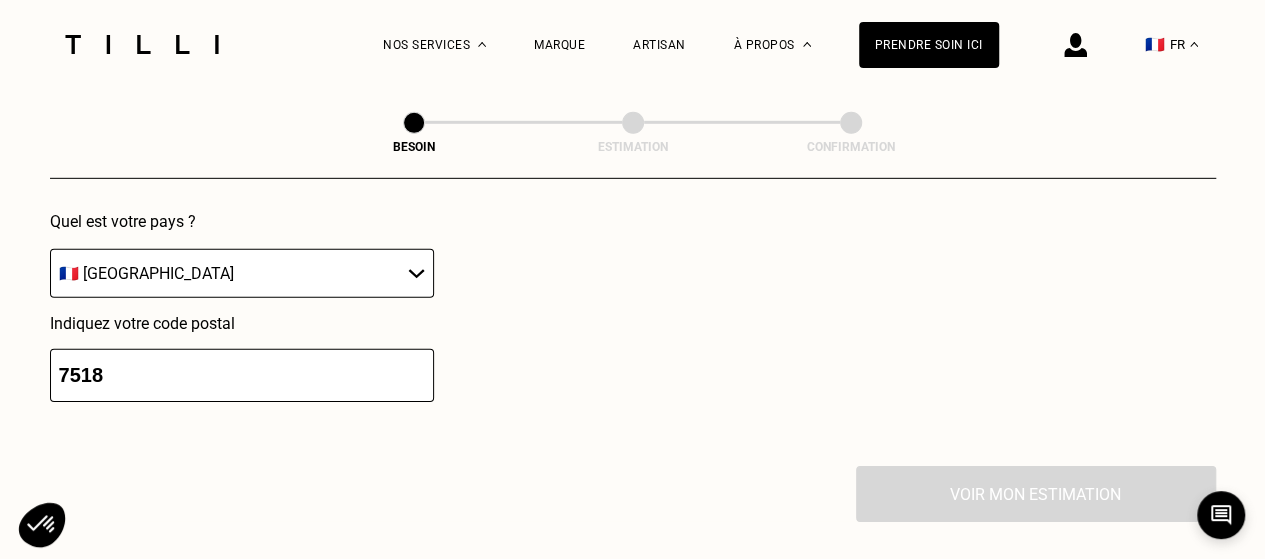 scroll, scrollTop: 2986, scrollLeft: 0, axis: vertical 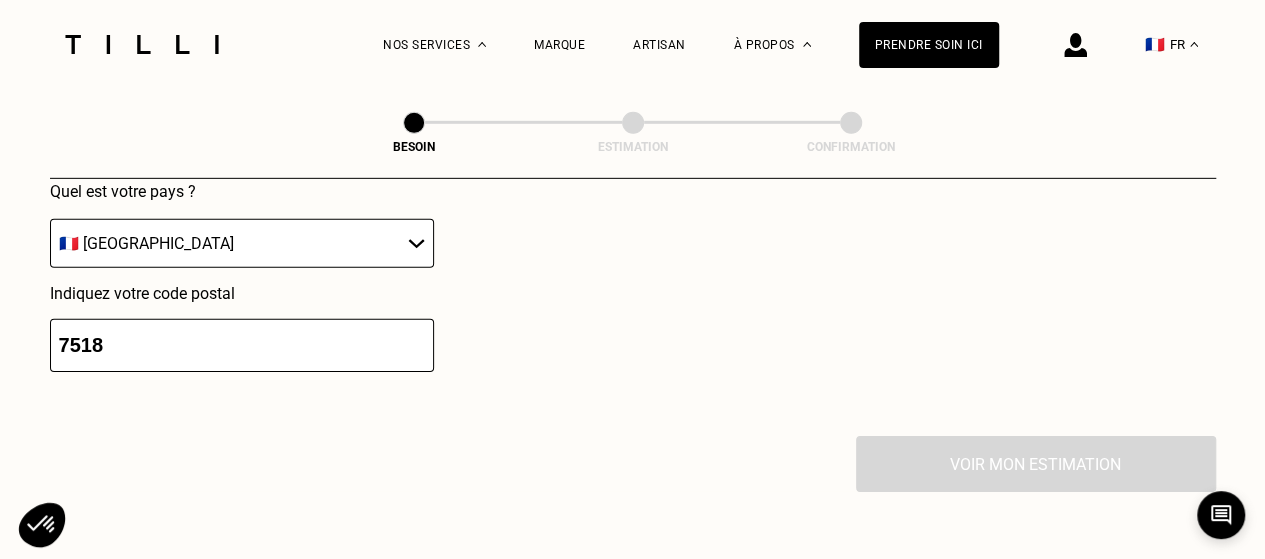 click on "7518" at bounding box center [242, 345] 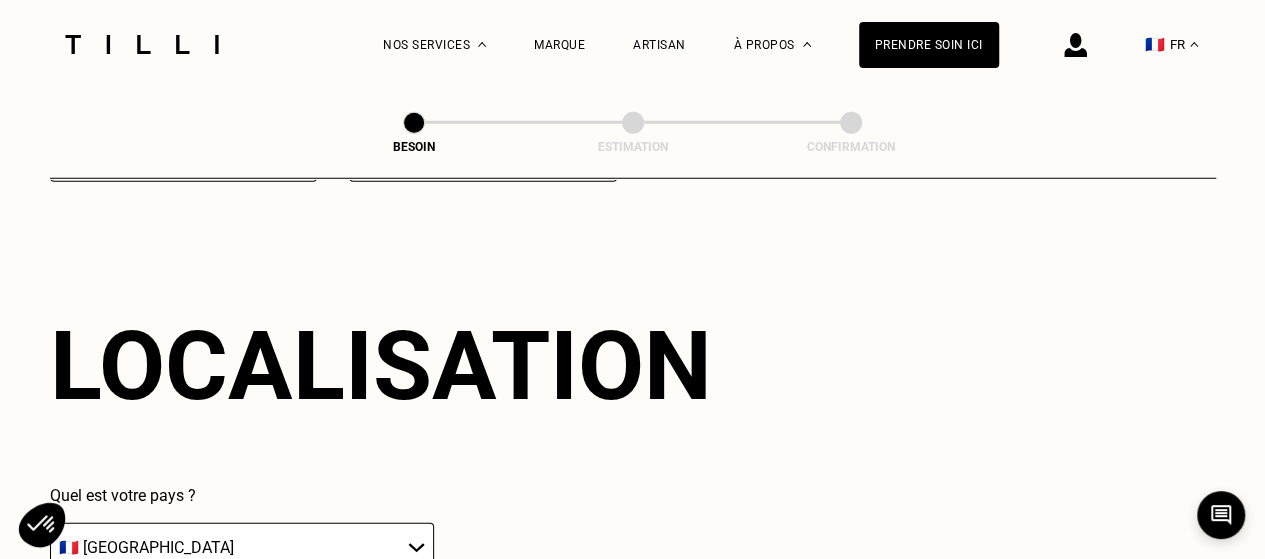 scroll, scrollTop: 2982, scrollLeft: 0, axis: vertical 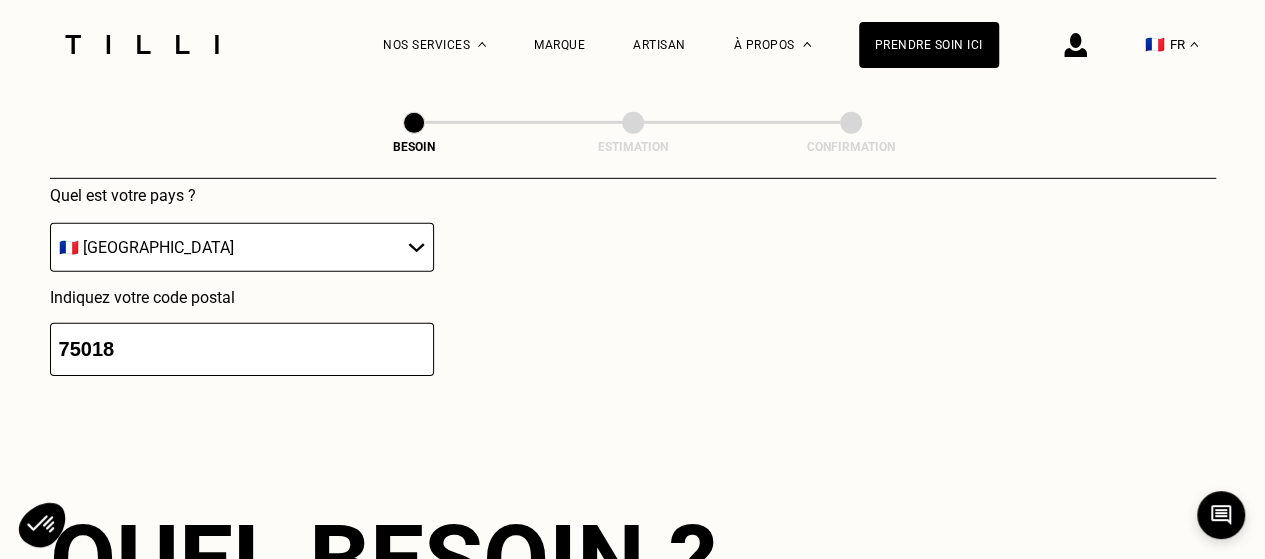 type on "75018" 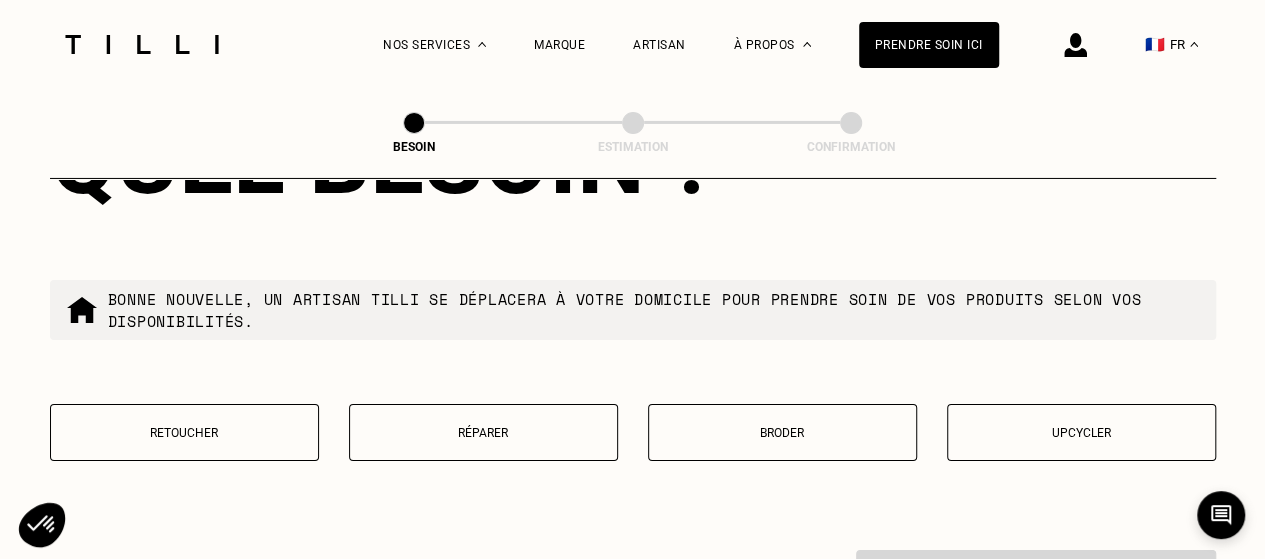 scroll, scrollTop: 3482, scrollLeft: 0, axis: vertical 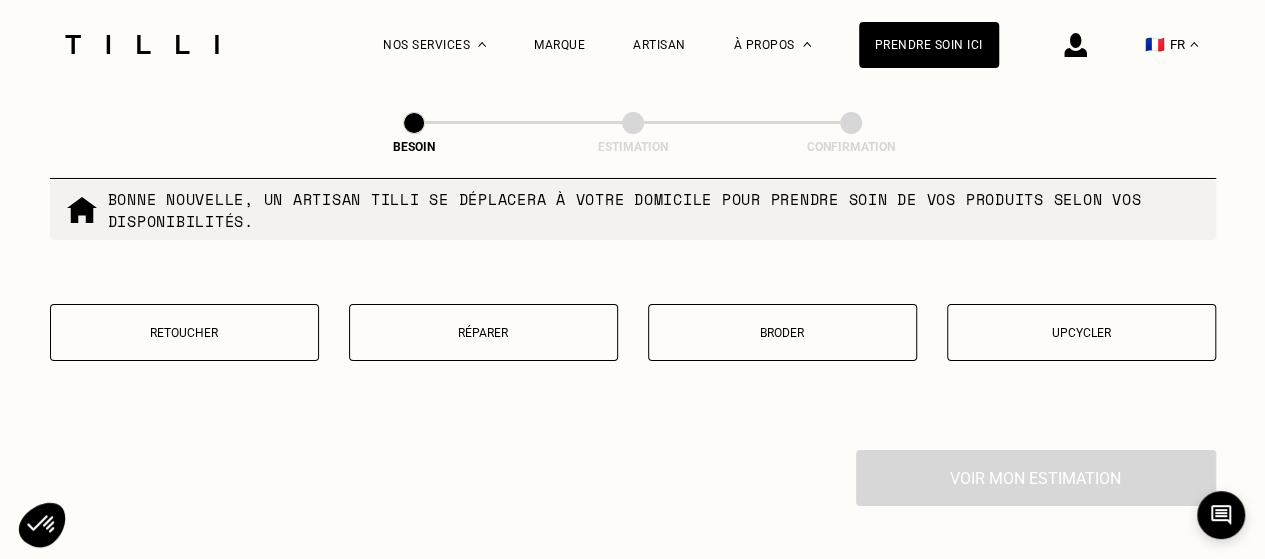click on "Retoucher" at bounding box center (184, 332) 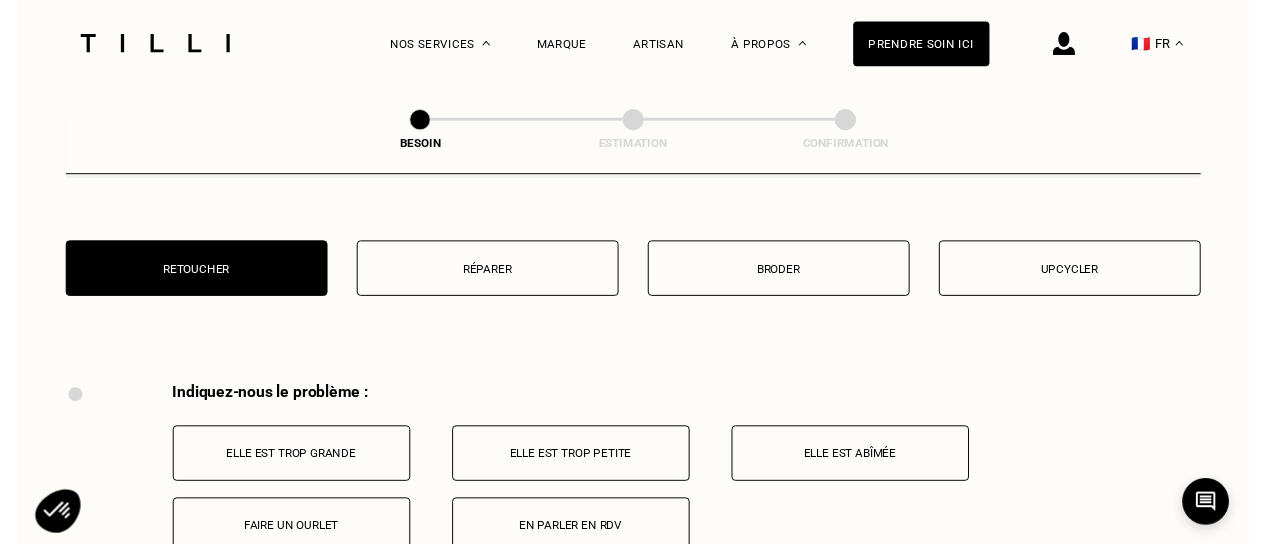 scroll, scrollTop: 3496, scrollLeft: 0, axis: vertical 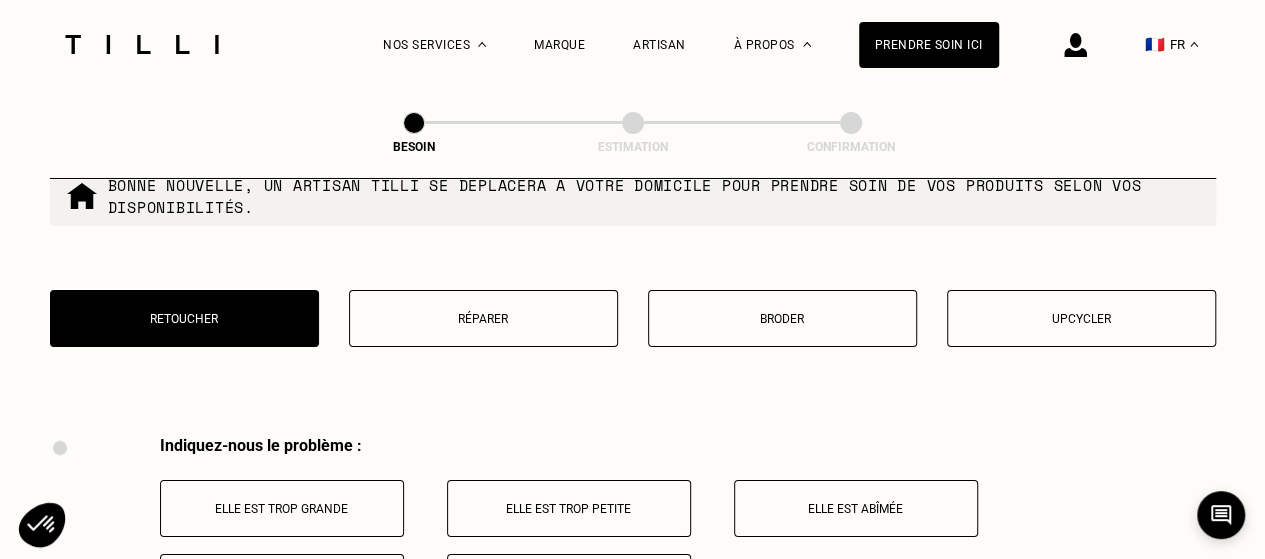click on "Upcycler" at bounding box center [1081, 319] 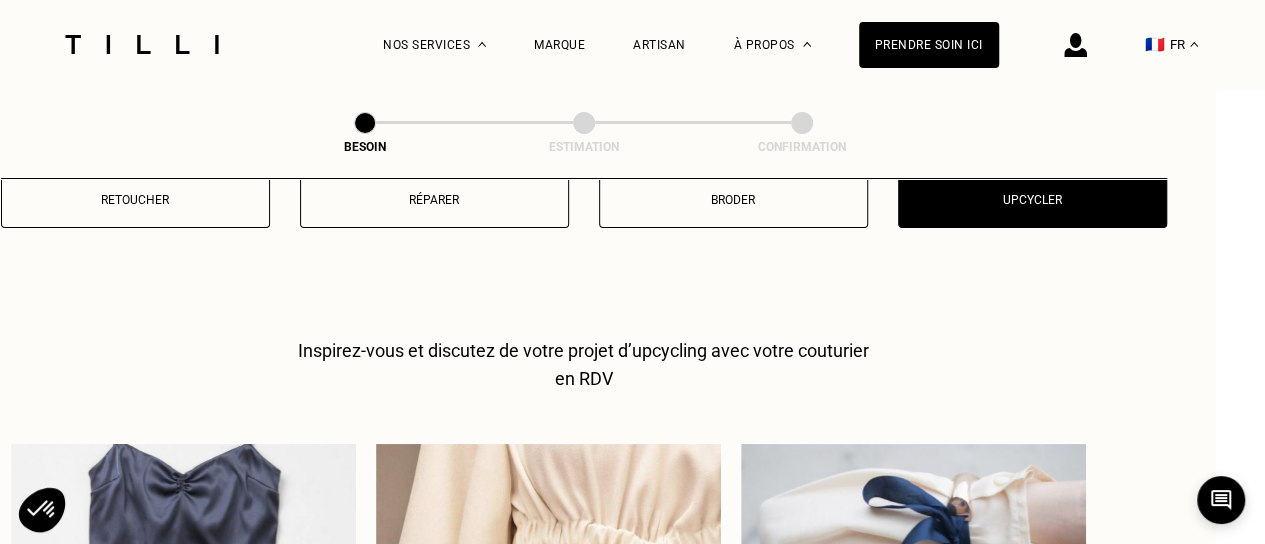 scroll, scrollTop: 3496, scrollLeft: 49, axis: both 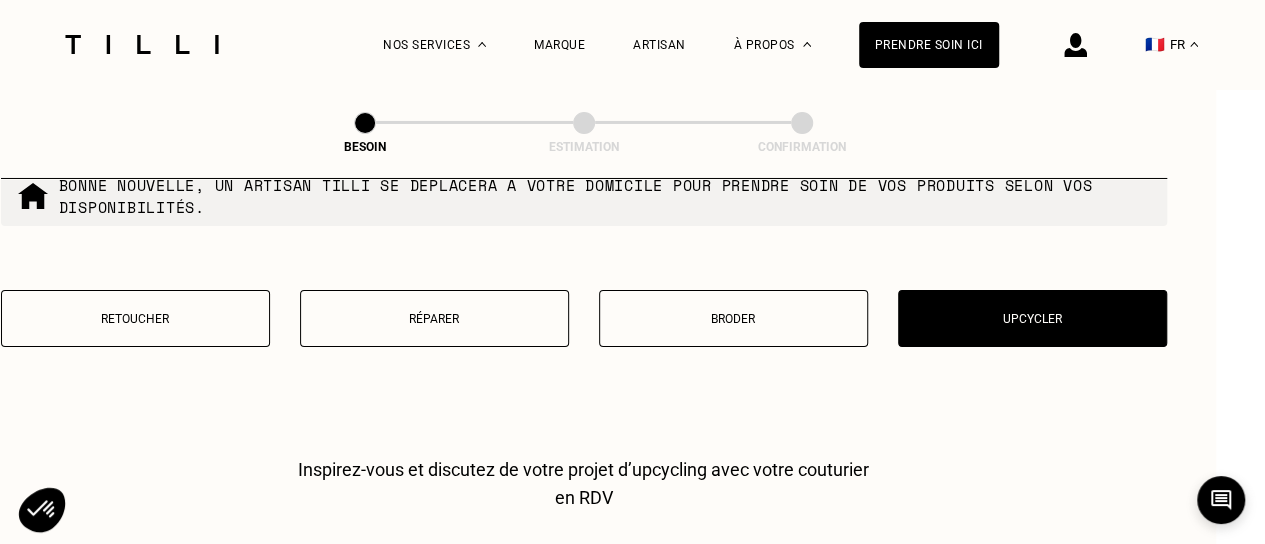 click on "Broder" at bounding box center (733, 319) 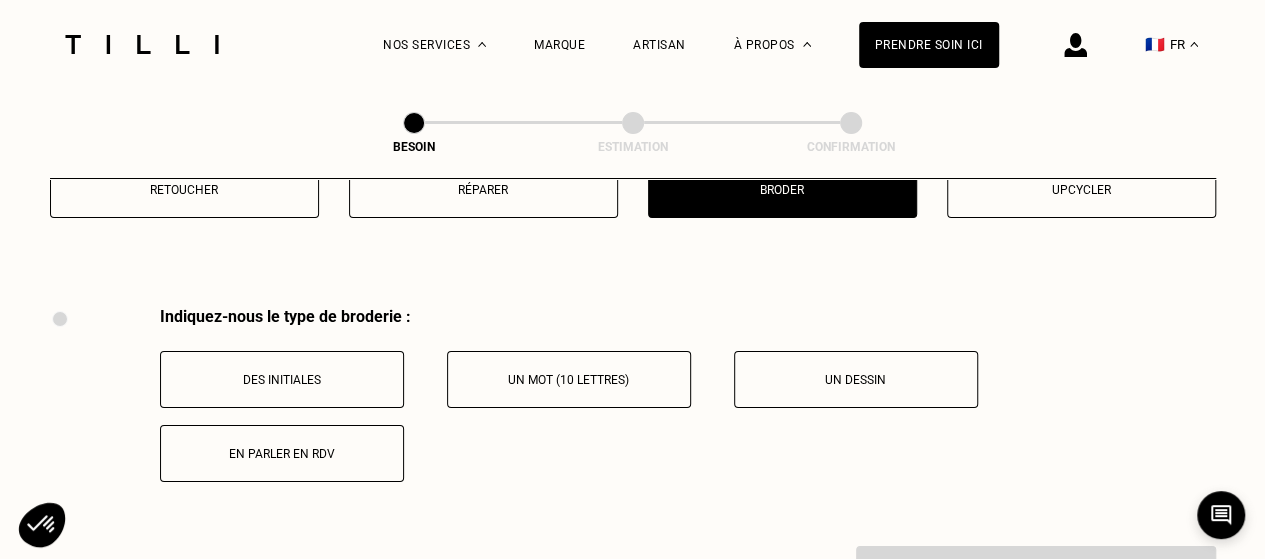 scroll, scrollTop: 3596, scrollLeft: 0, axis: vertical 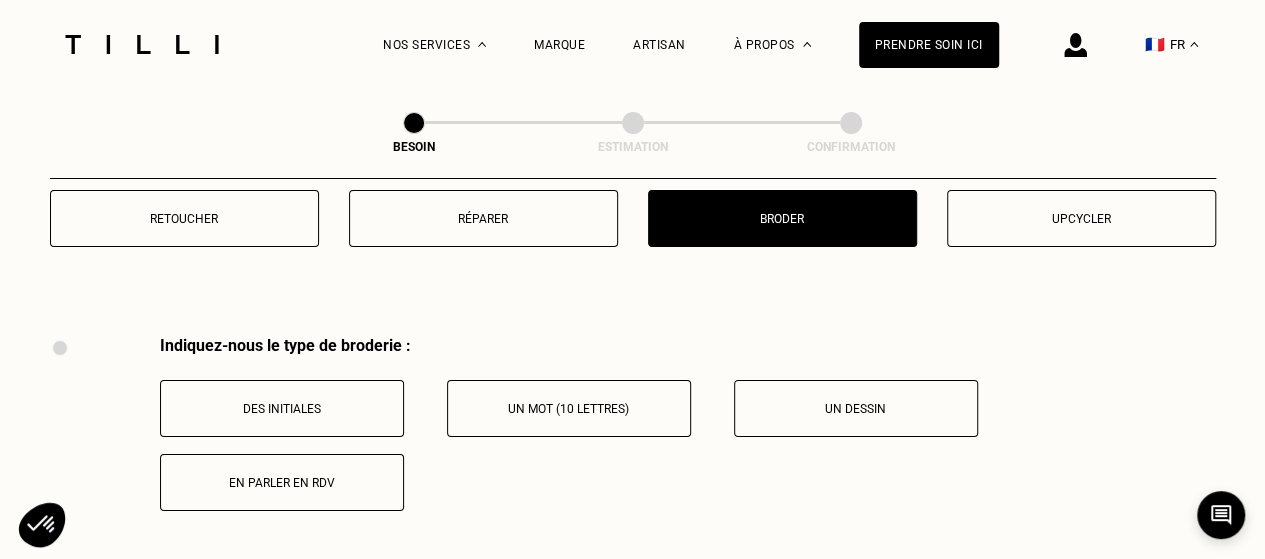 click on "Réparer" at bounding box center [483, 219] 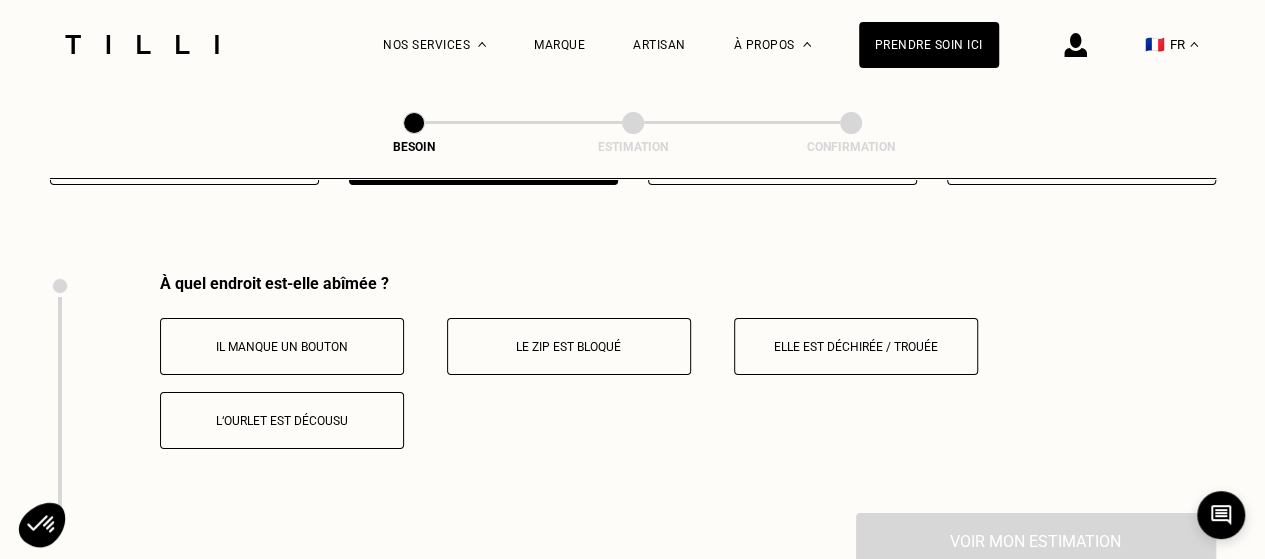 scroll, scrollTop: 3696, scrollLeft: 0, axis: vertical 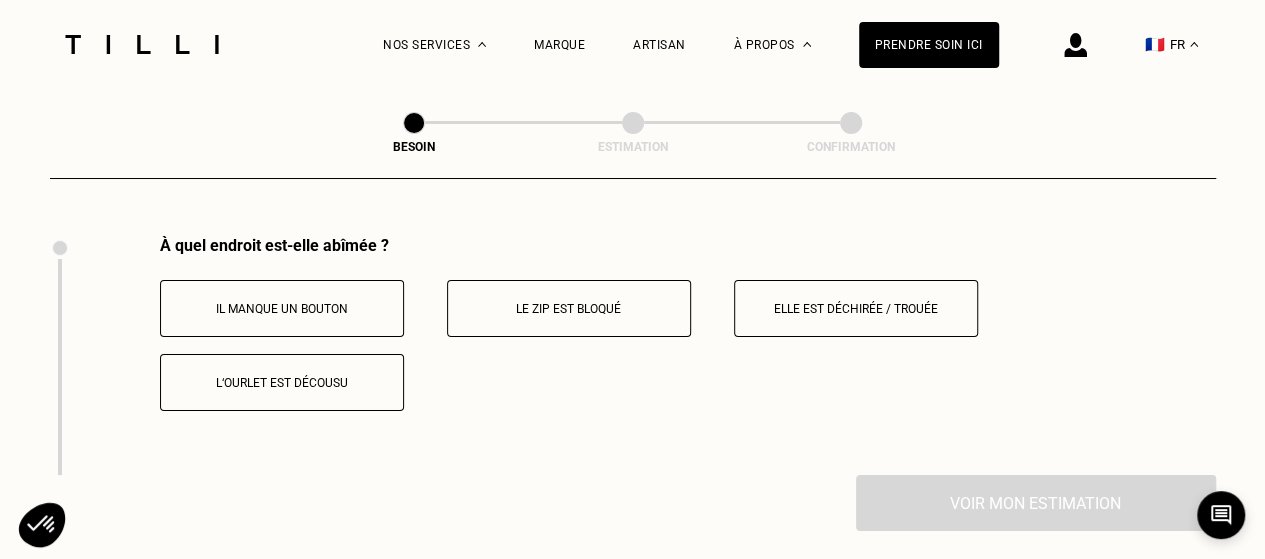 click on "Le zip est bloqué" at bounding box center (569, 308) 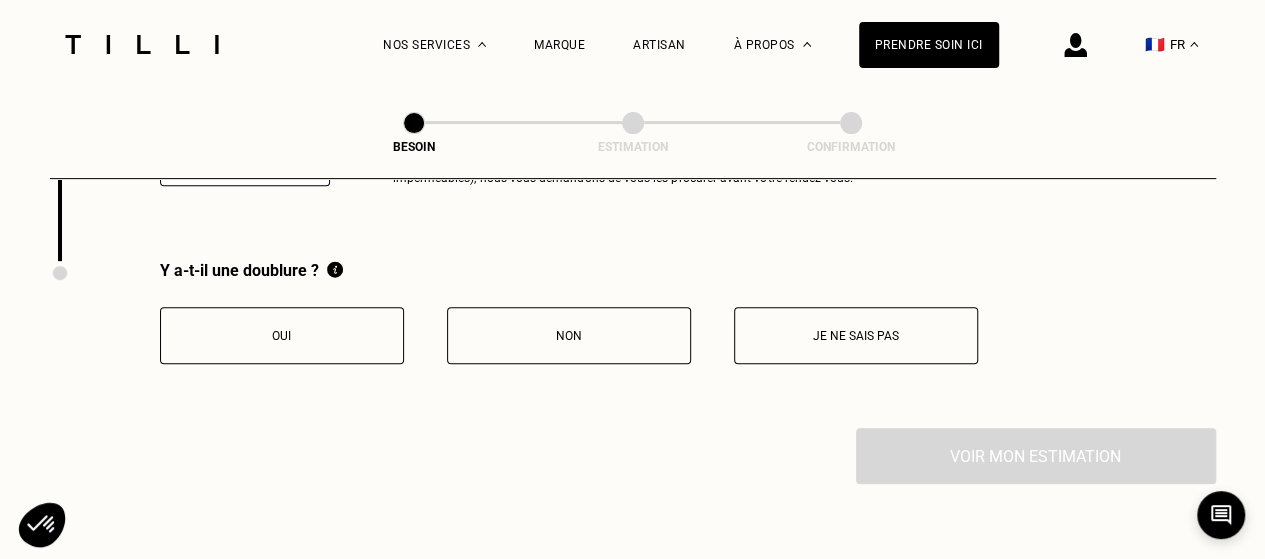 scroll, scrollTop: 3986, scrollLeft: 0, axis: vertical 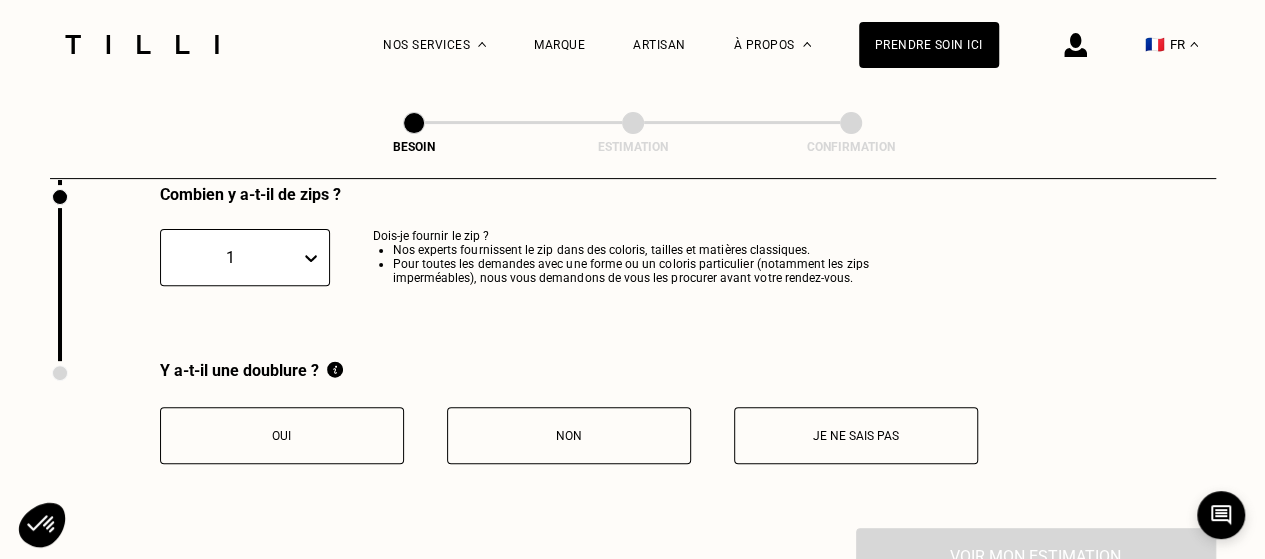 click on "Non" at bounding box center [569, 436] 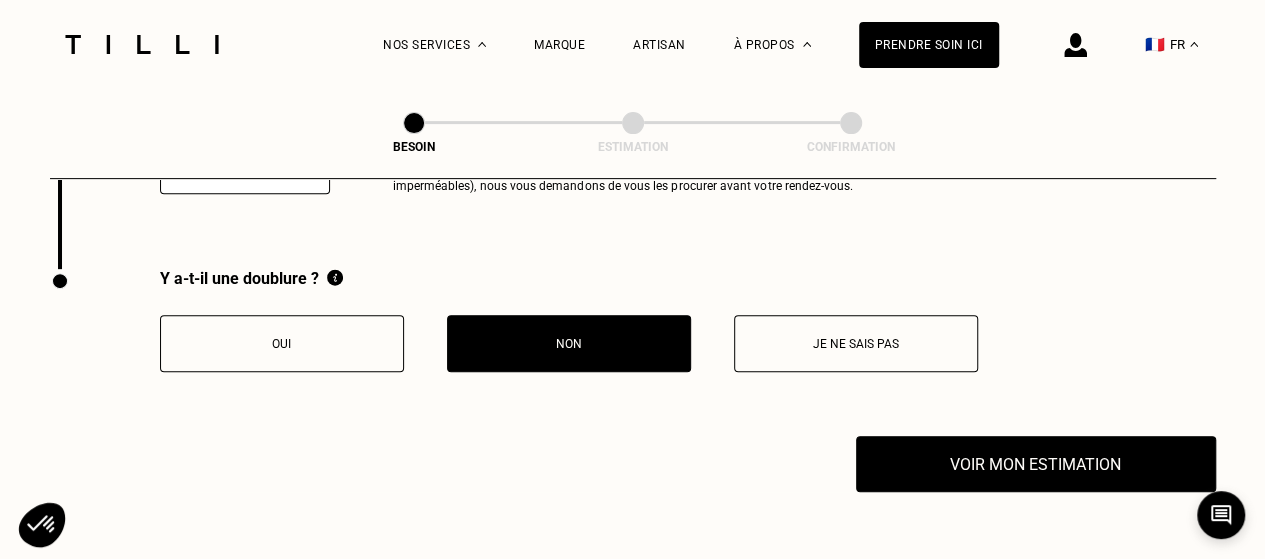 scroll, scrollTop: 4086, scrollLeft: 0, axis: vertical 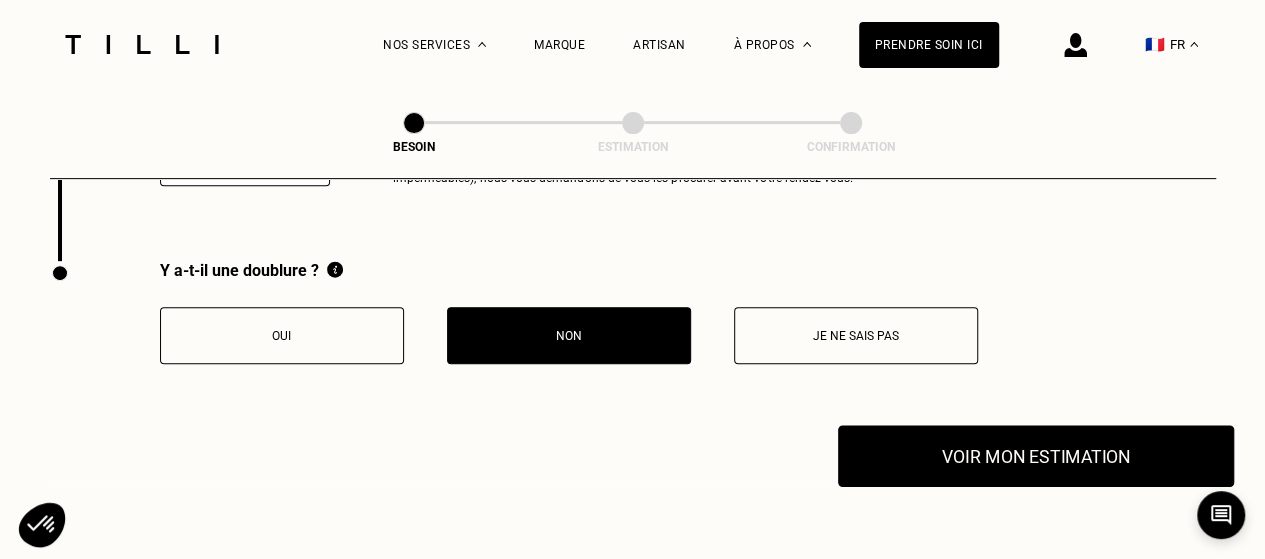 click on "Voir mon estimation" at bounding box center [1036, 456] 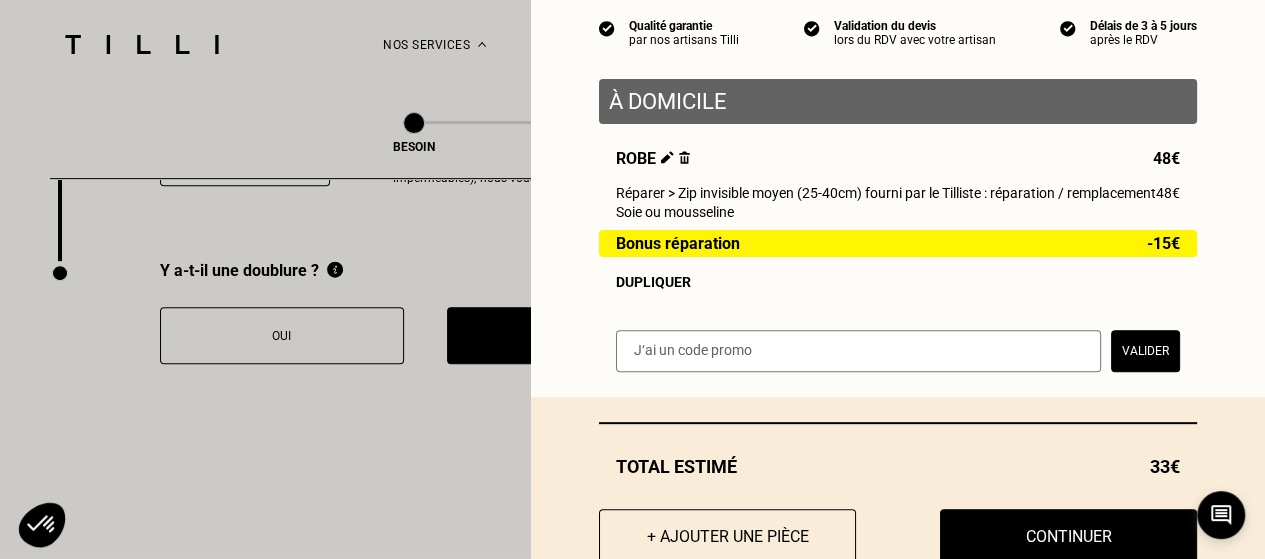 scroll, scrollTop: 200, scrollLeft: 0, axis: vertical 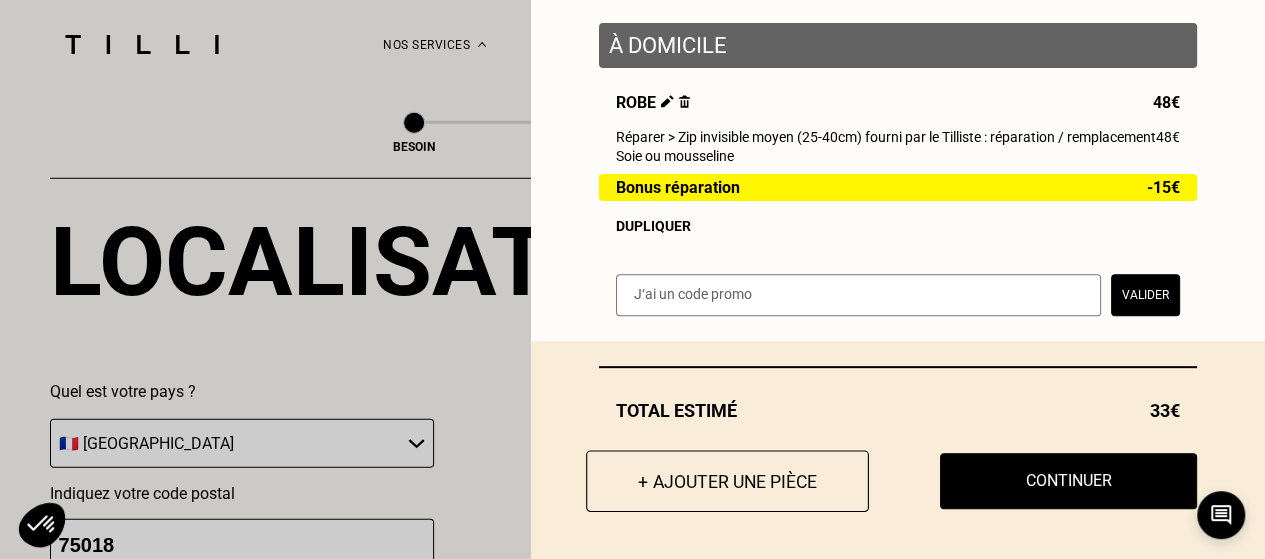 click on "+ Ajouter une pièce" at bounding box center [727, 481] 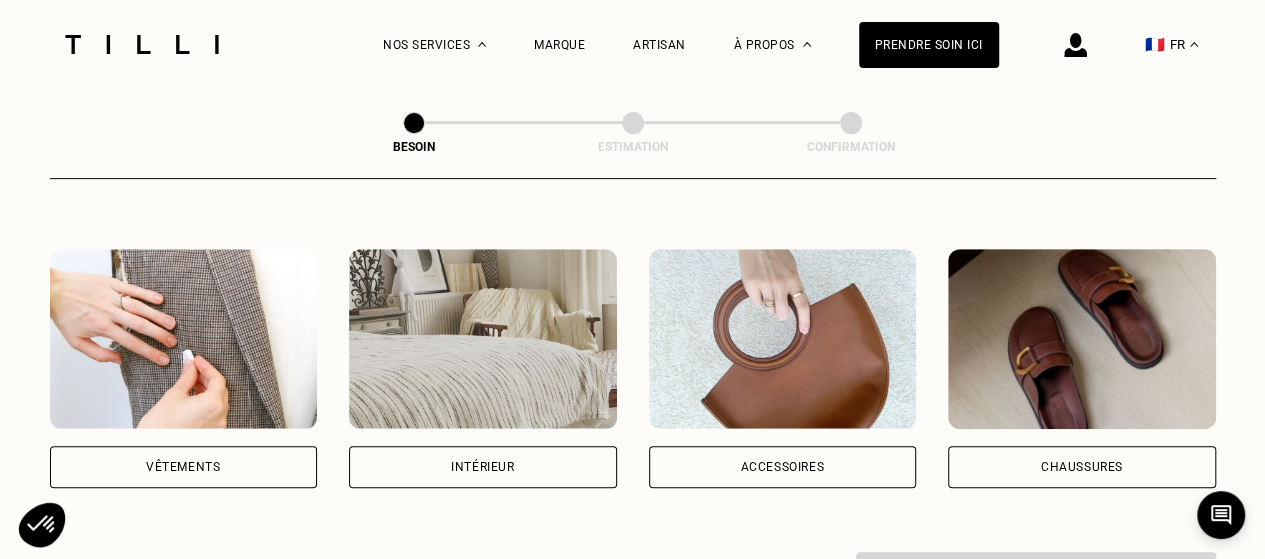 scroll, scrollTop: 500, scrollLeft: 0, axis: vertical 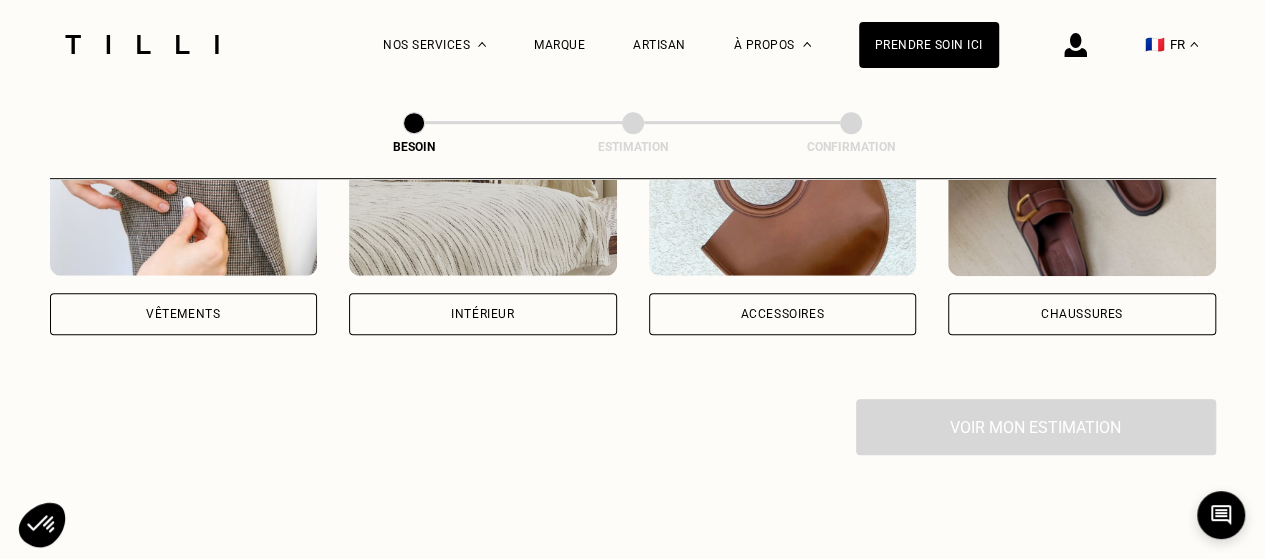 click at bounding box center (1082, 186) 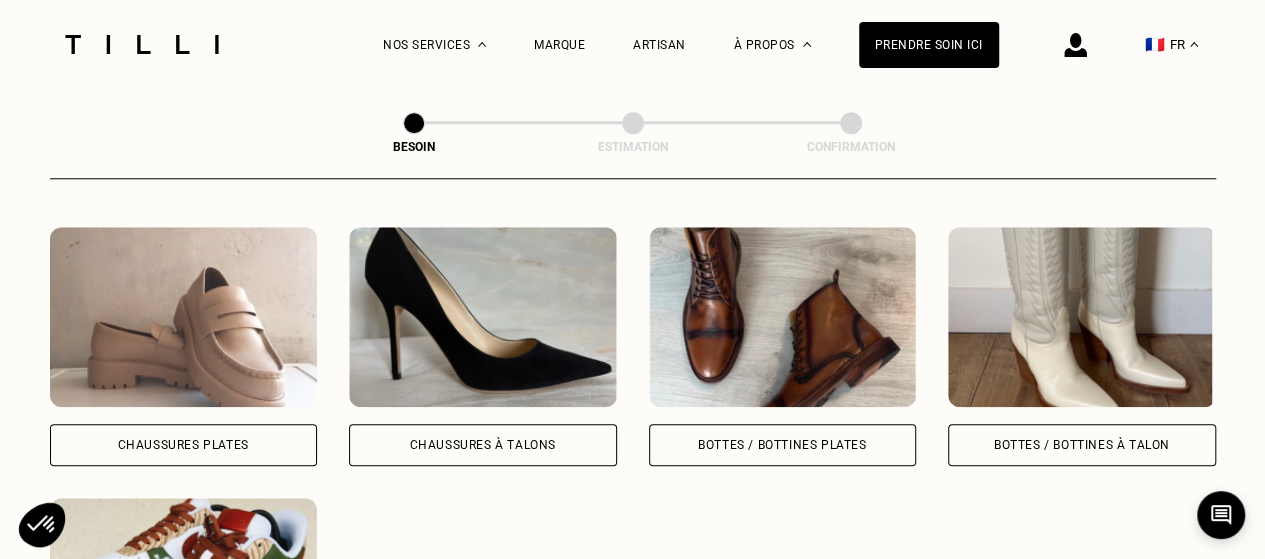 scroll, scrollTop: 954, scrollLeft: 0, axis: vertical 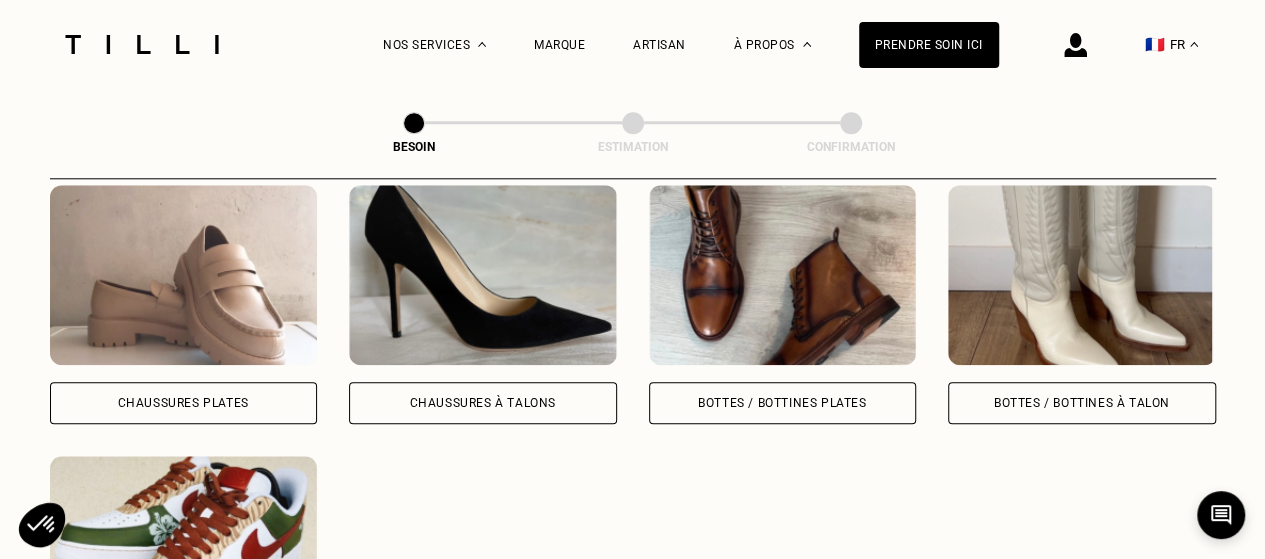 click at bounding box center (483, 275) 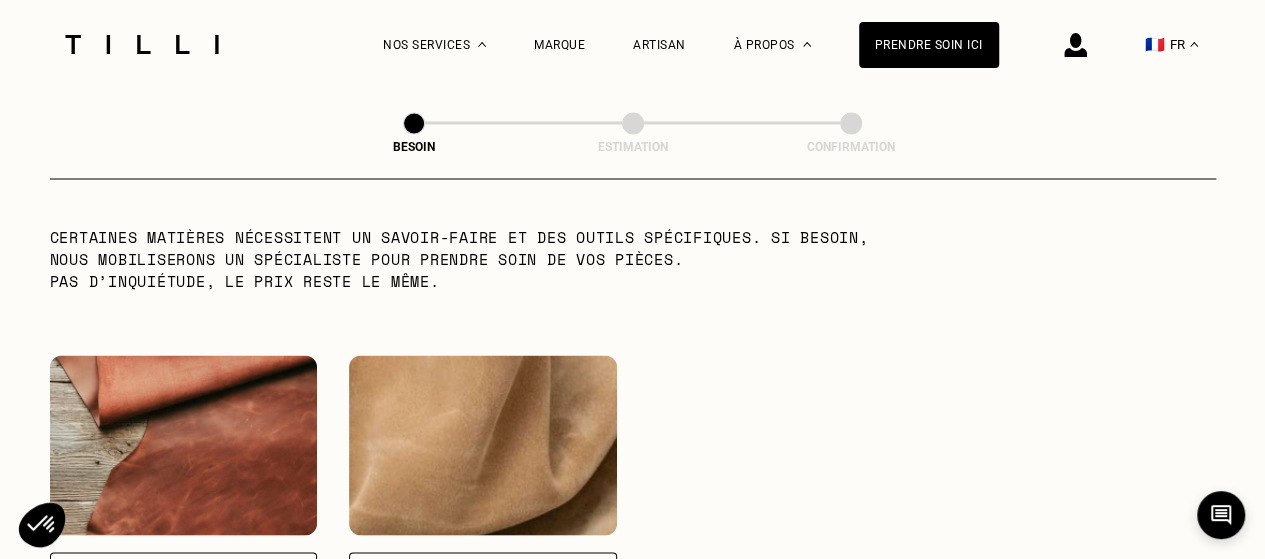 scroll, scrollTop: 1770, scrollLeft: 0, axis: vertical 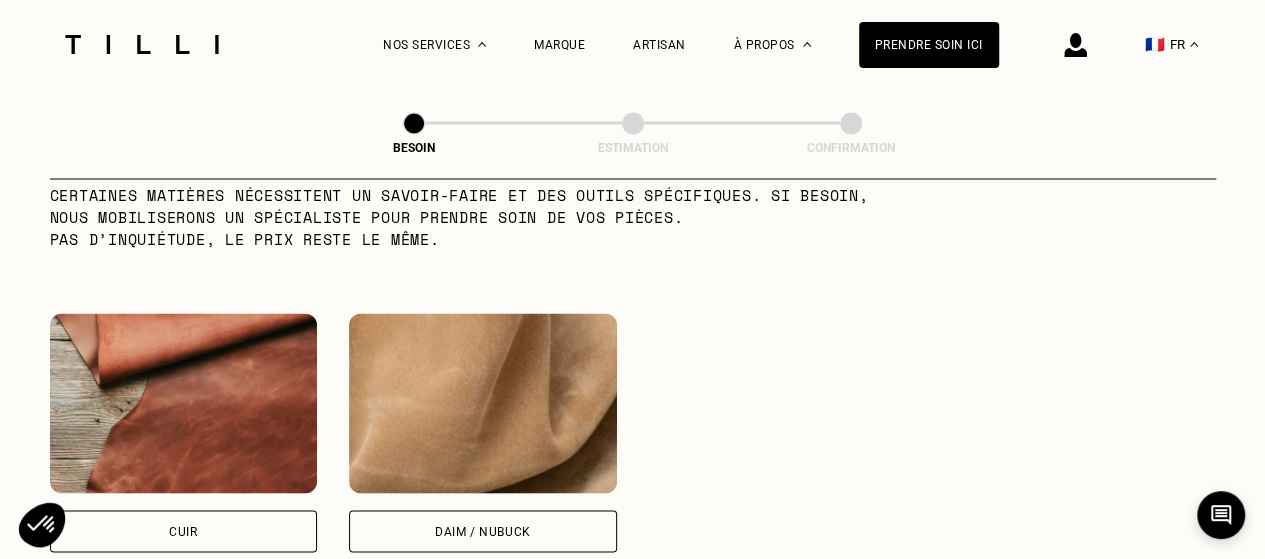 click at bounding box center [184, 403] 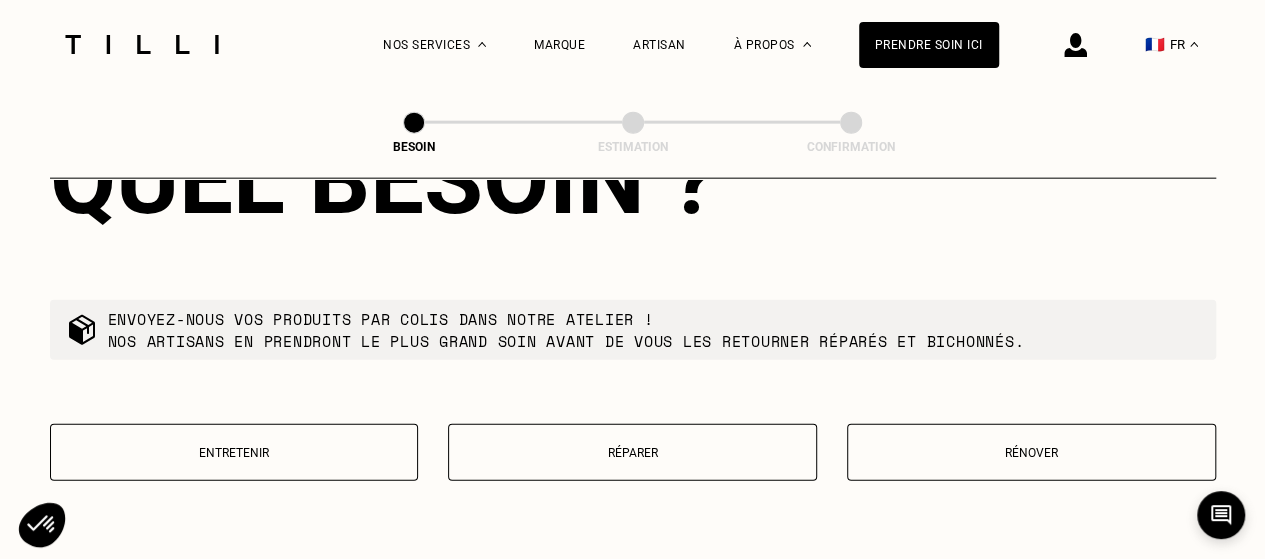 scroll, scrollTop: 2345, scrollLeft: 0, axis: vertical 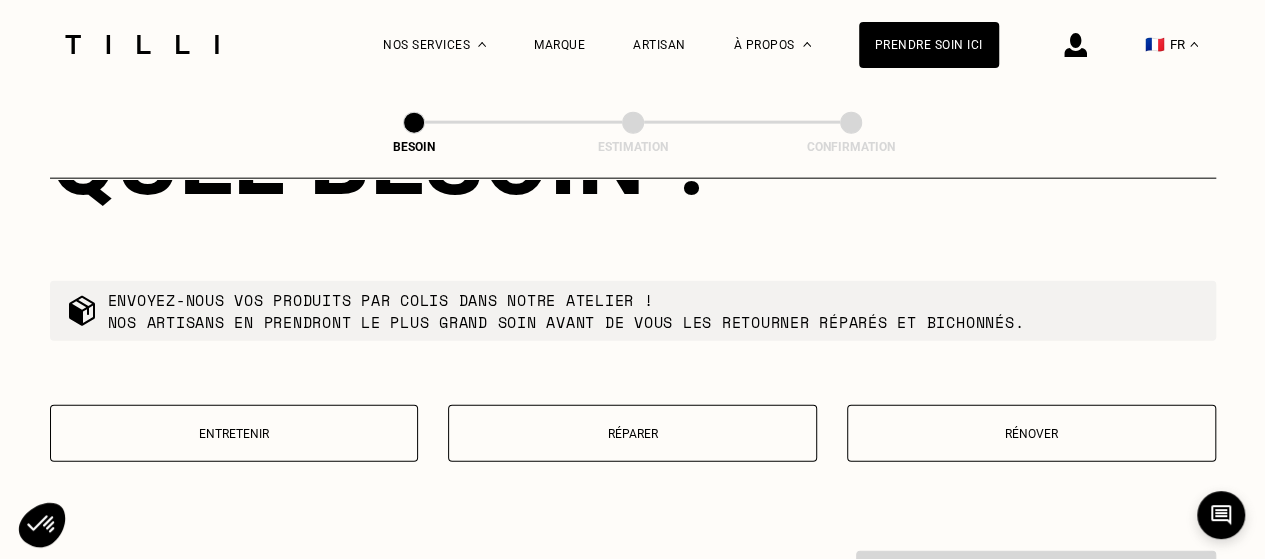 click on "Réparer" at bounding box center [632, 433] 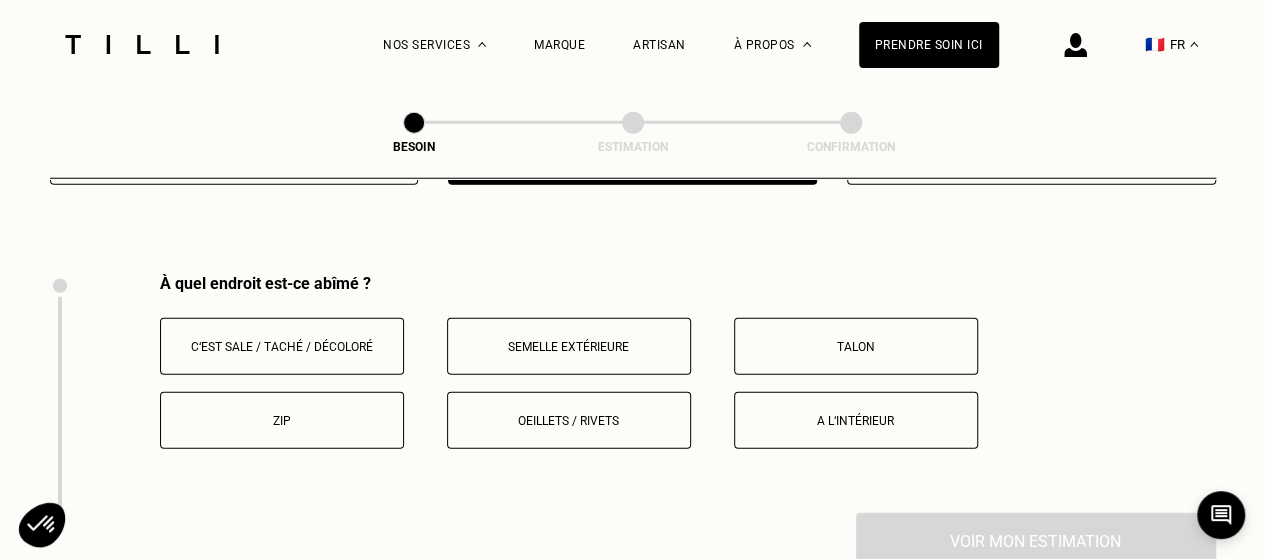 scroll, scrollTop: 2658, scrollLeft: 0, axis: vertical 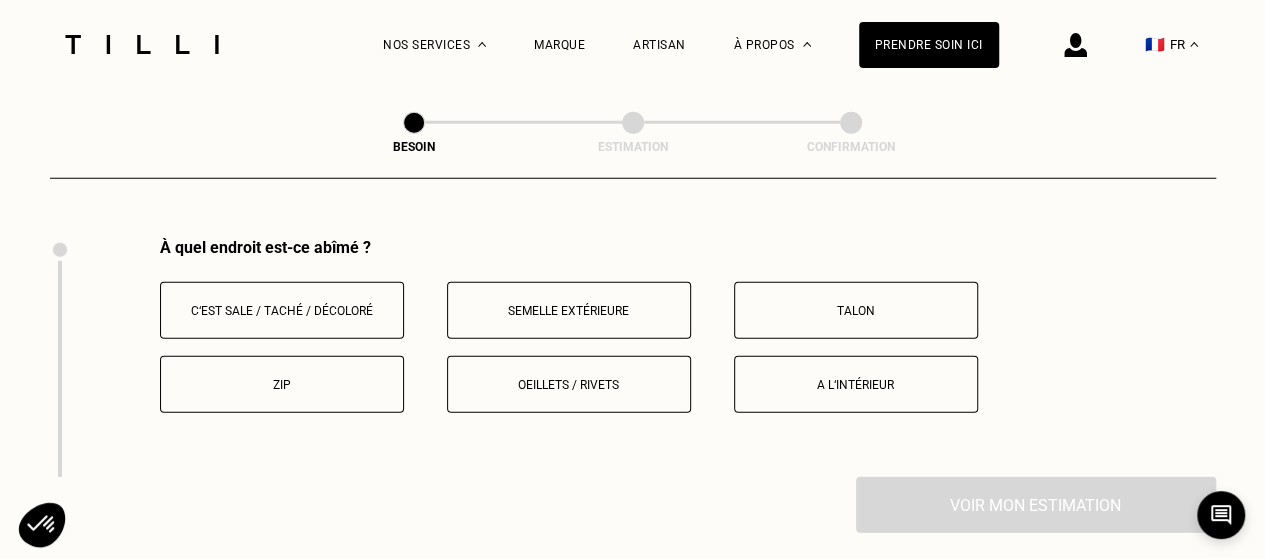 click on "Semelle extérieure" at bounding box center [569, 311] 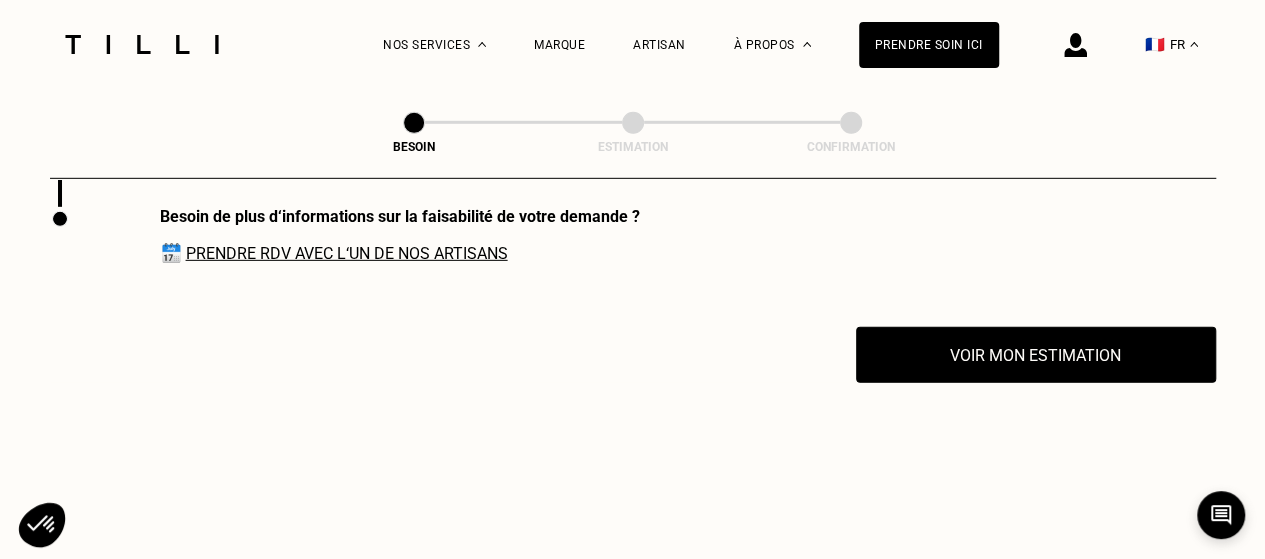 scroll, scrollTop: 2898, scrollLeft: 0, axis: vertical 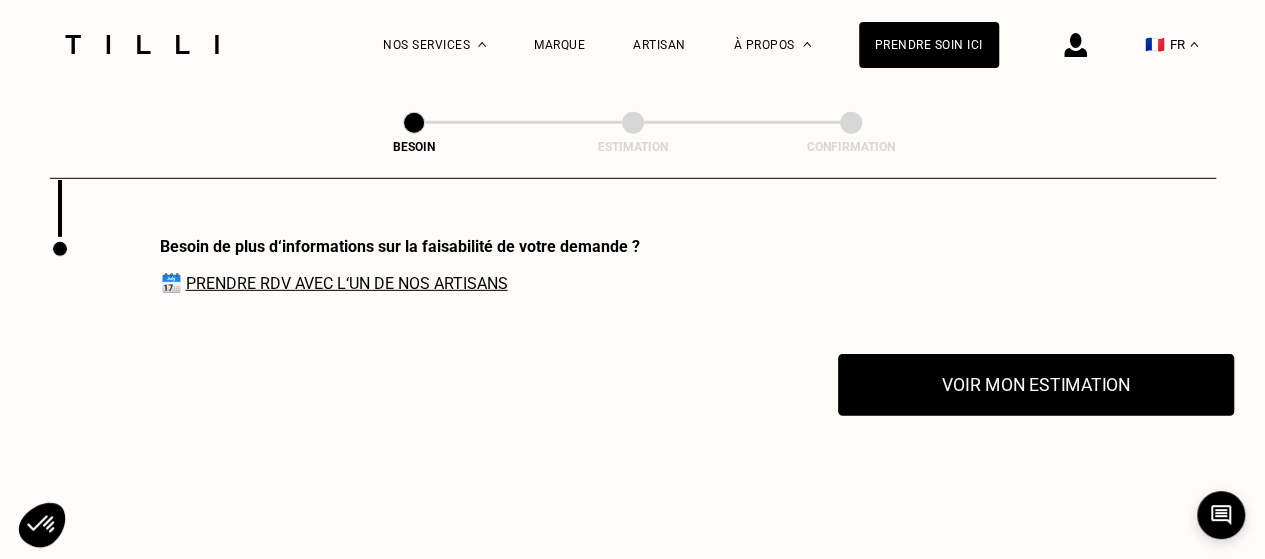 click on "Voir mon estimation" at bounding box center [1036, 385] 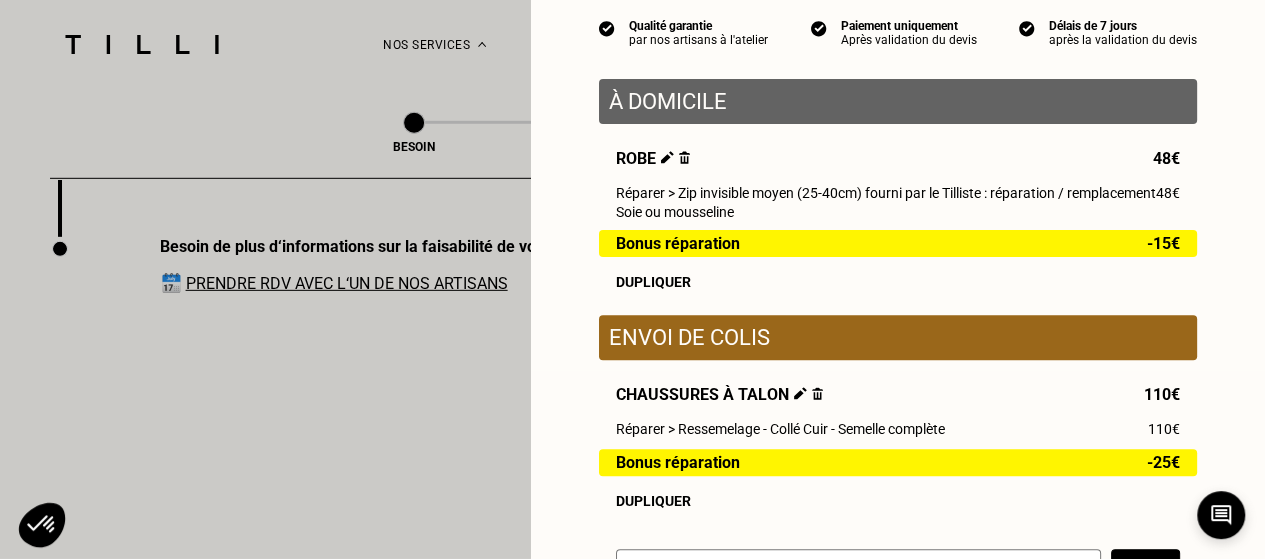 scroll, scrollTop: 300, scrollLeft: 0, axis: vertical 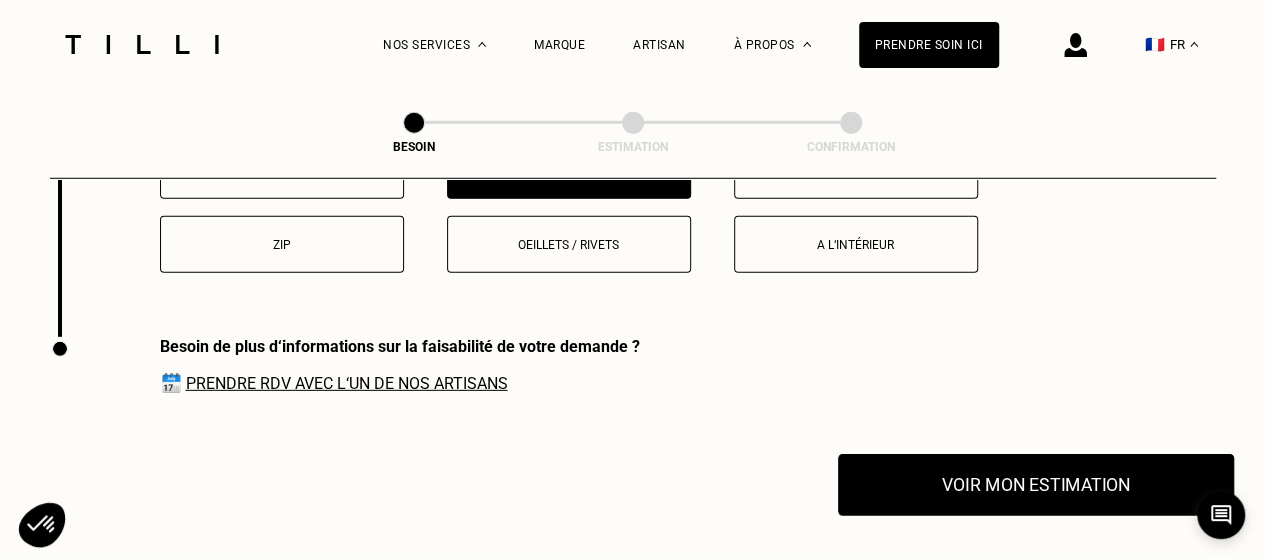 click on "Voir mon estimation" at bounding box center [1036, 485] 